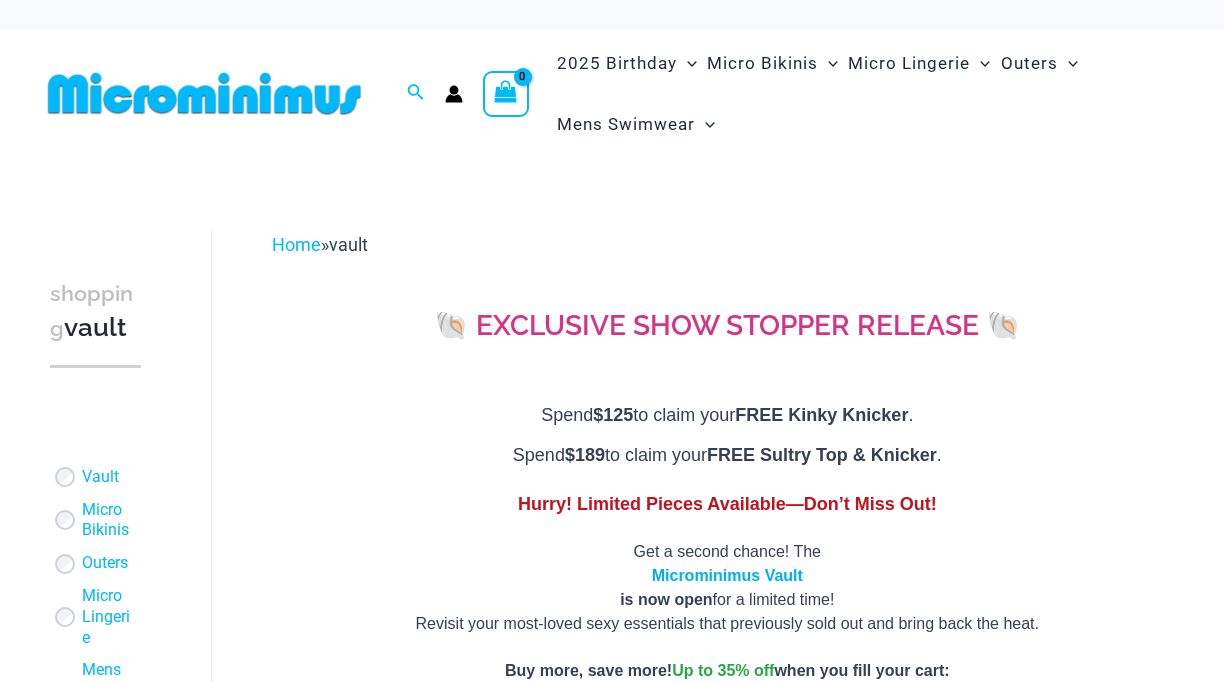 scroll, scrollTop: 0, scrollLeft: 0, axis: both 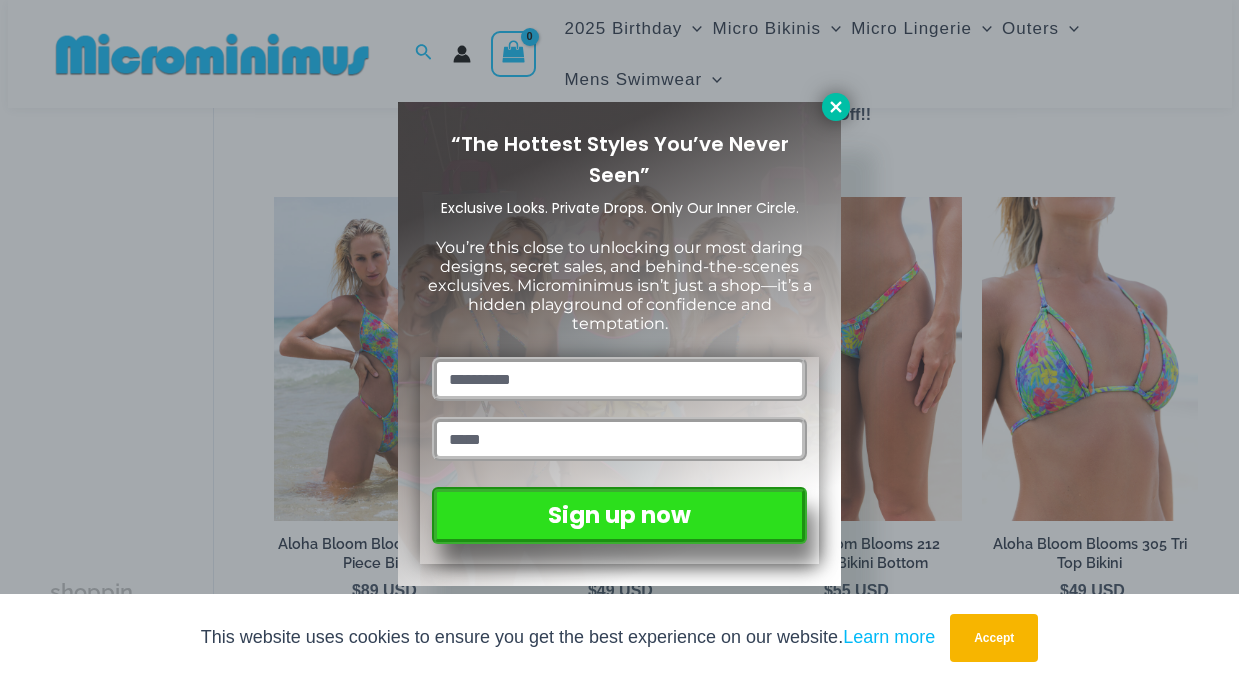 click 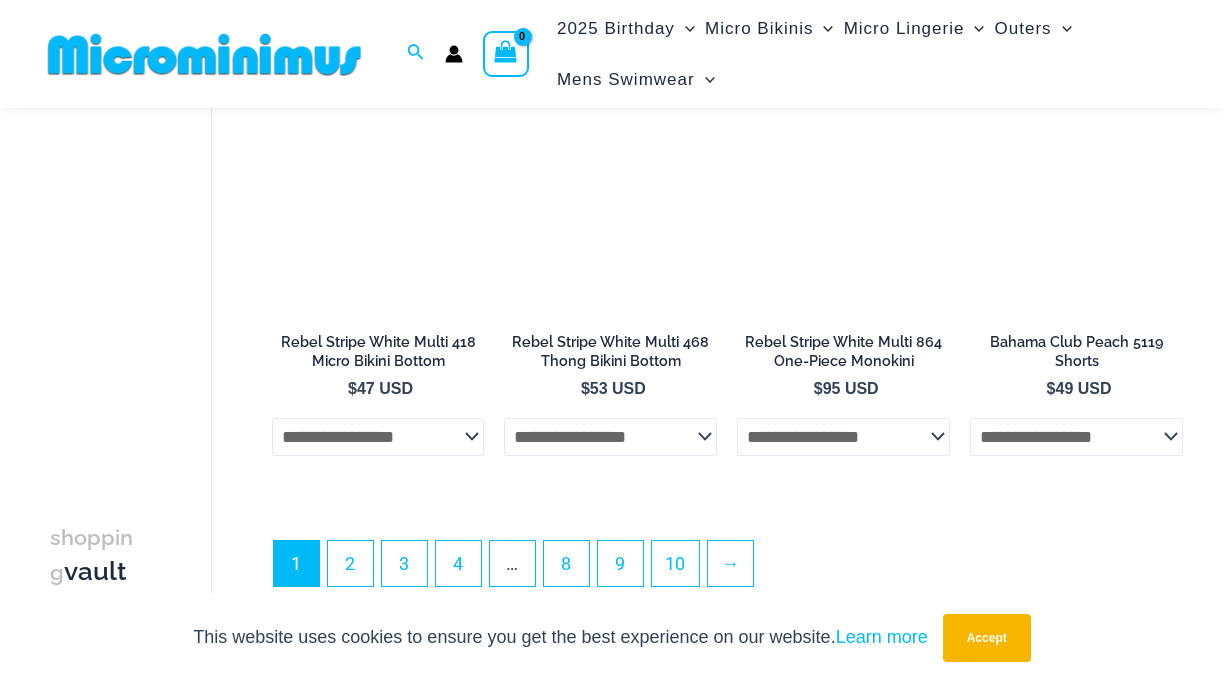 scroll, scrollTop: 4751, scrollLeft: 0, axis: vertical 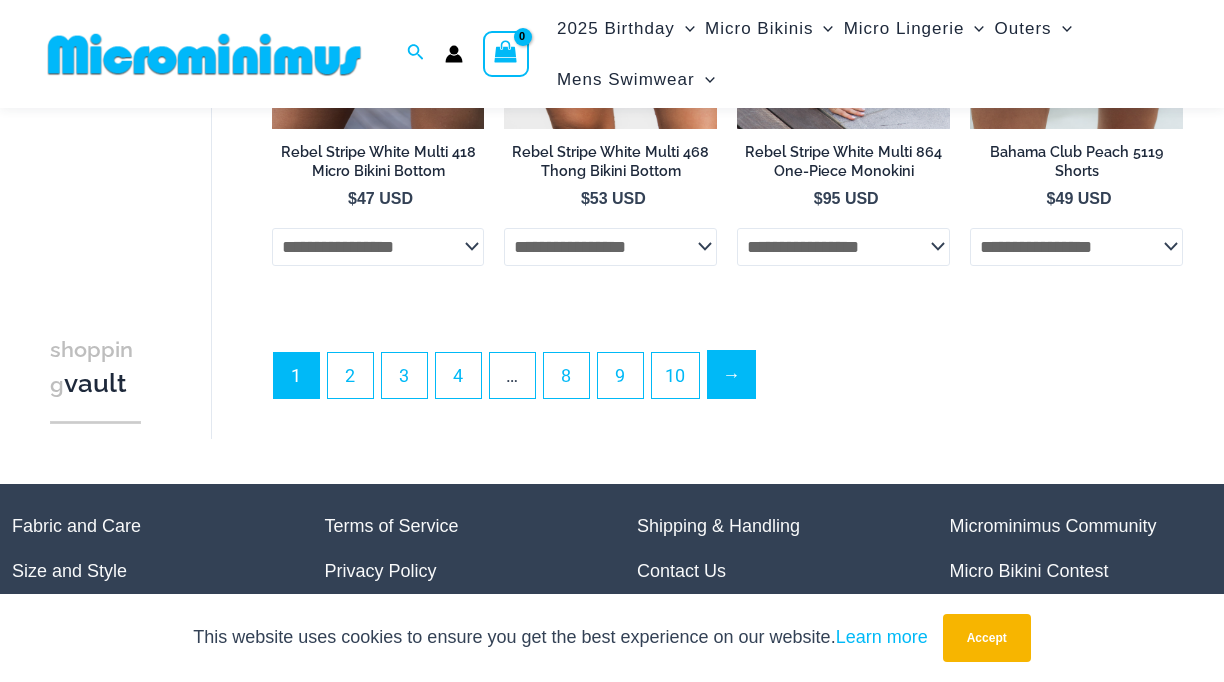 click on "→" at bounding box center [731, 374] 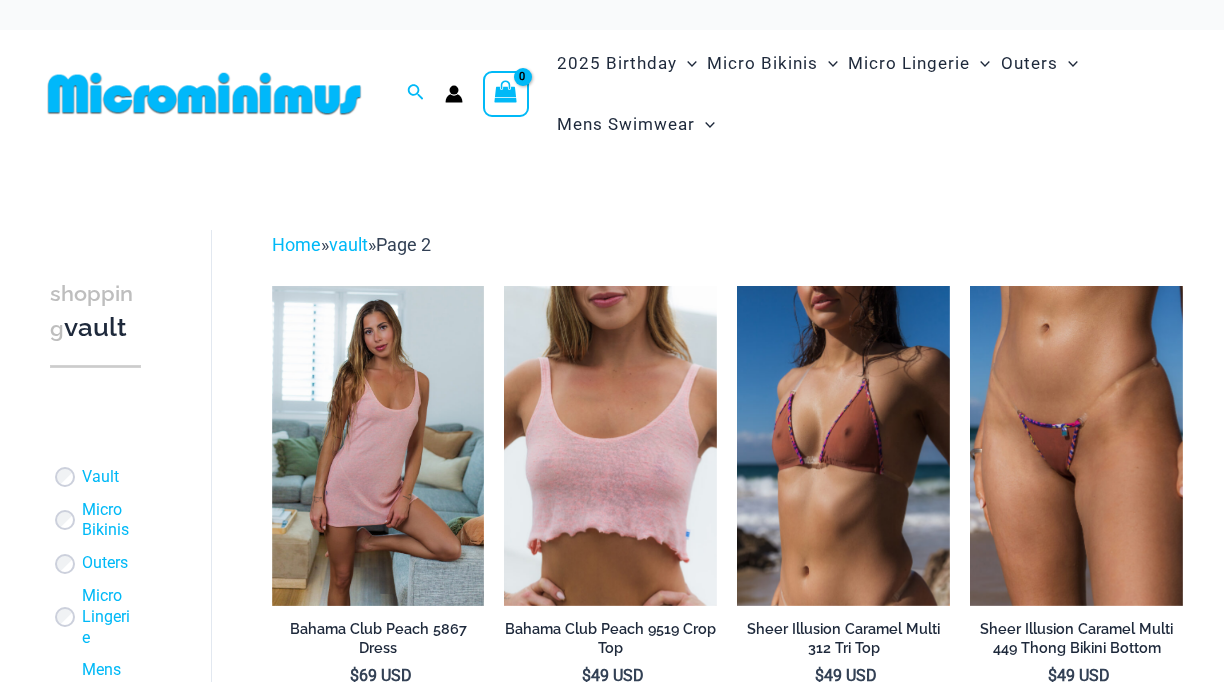 scroll, scrollTop: 0, scrollLeft: 0, axis: both 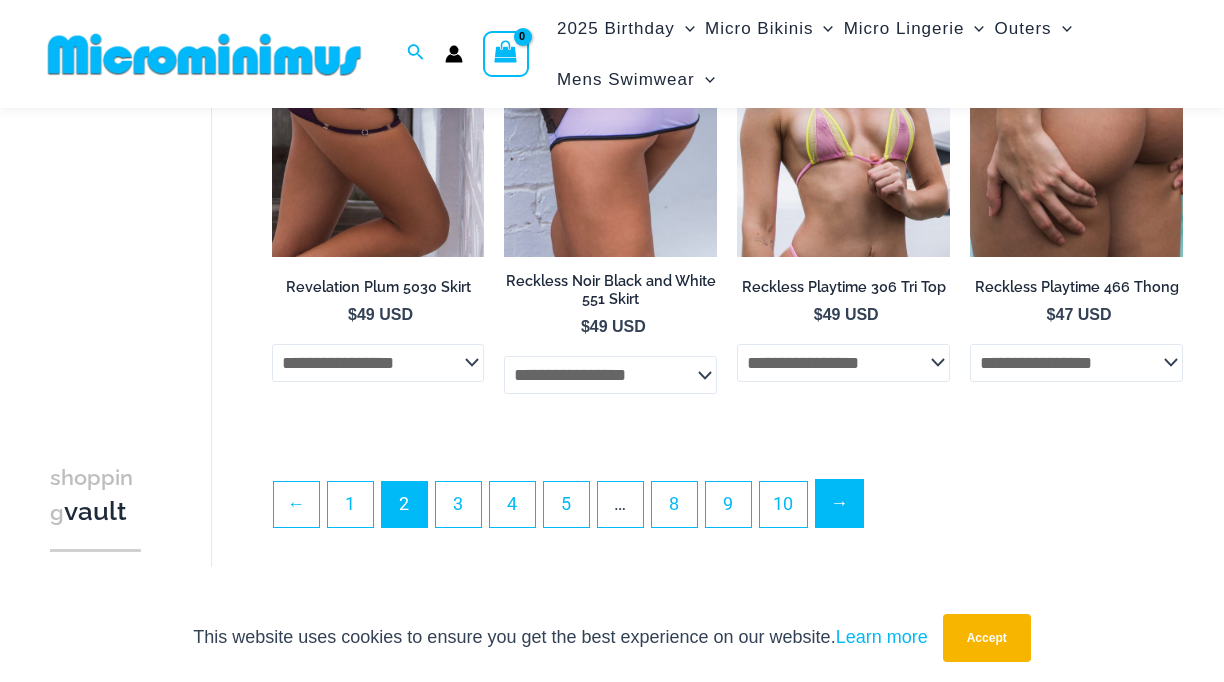 click on "→" at bounding box center (839, 503) 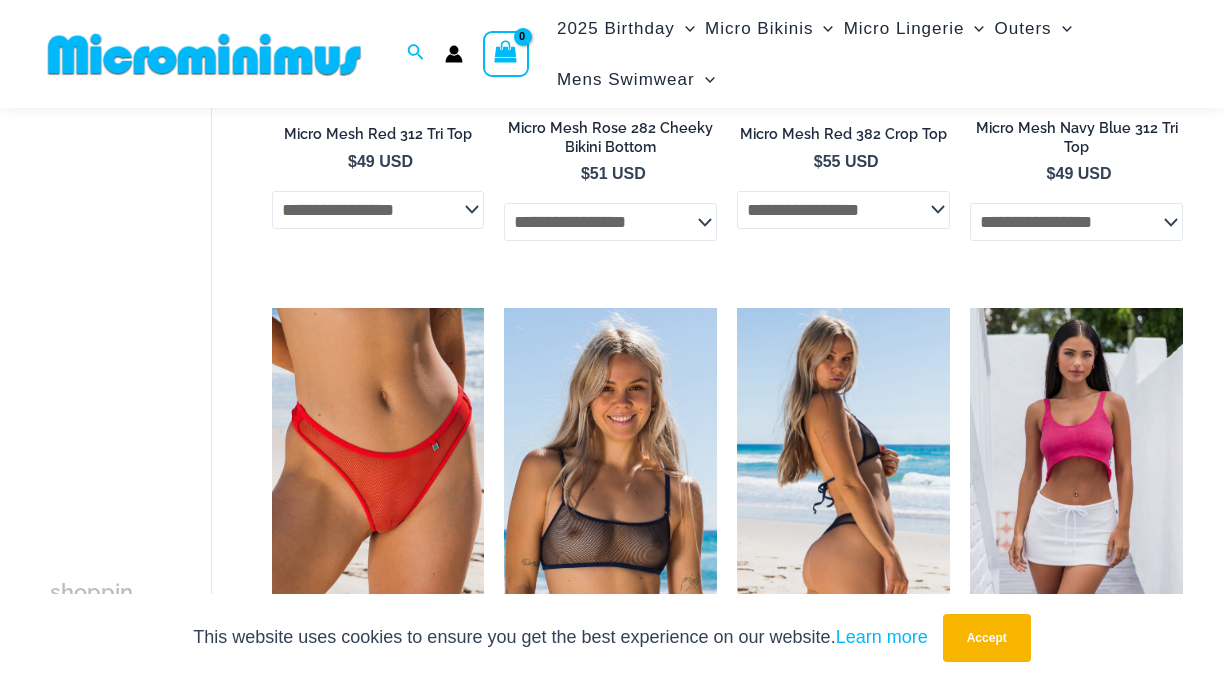 scroll, scrollTop: 1096, scrollLeft: 0, axis: vertical 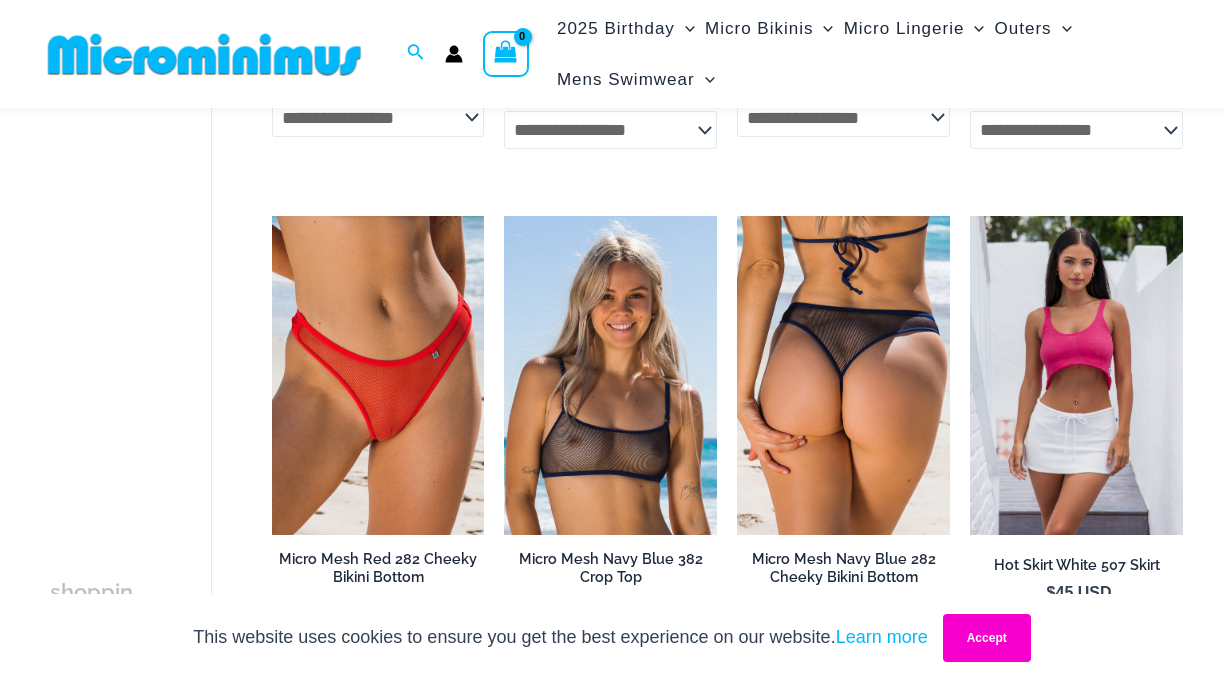 click on "Accept" at bounding box center [987, 638] 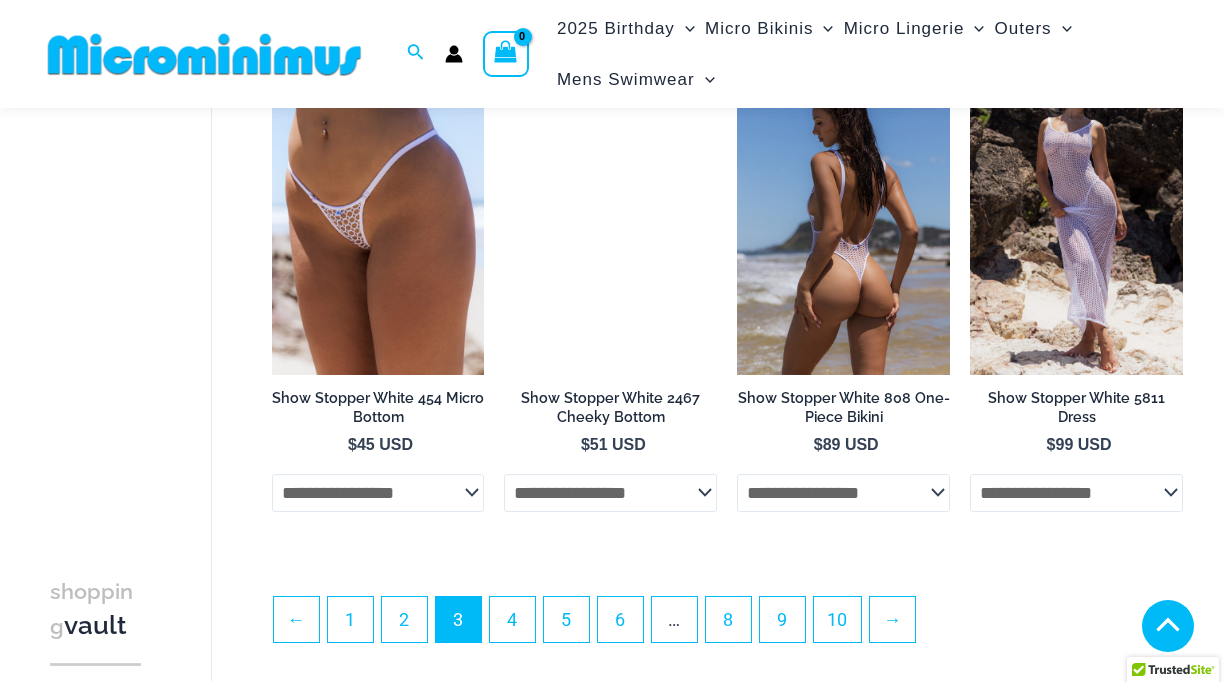 scroll, scrollTop: 4025, scrollLeft: 0, axis: vertical 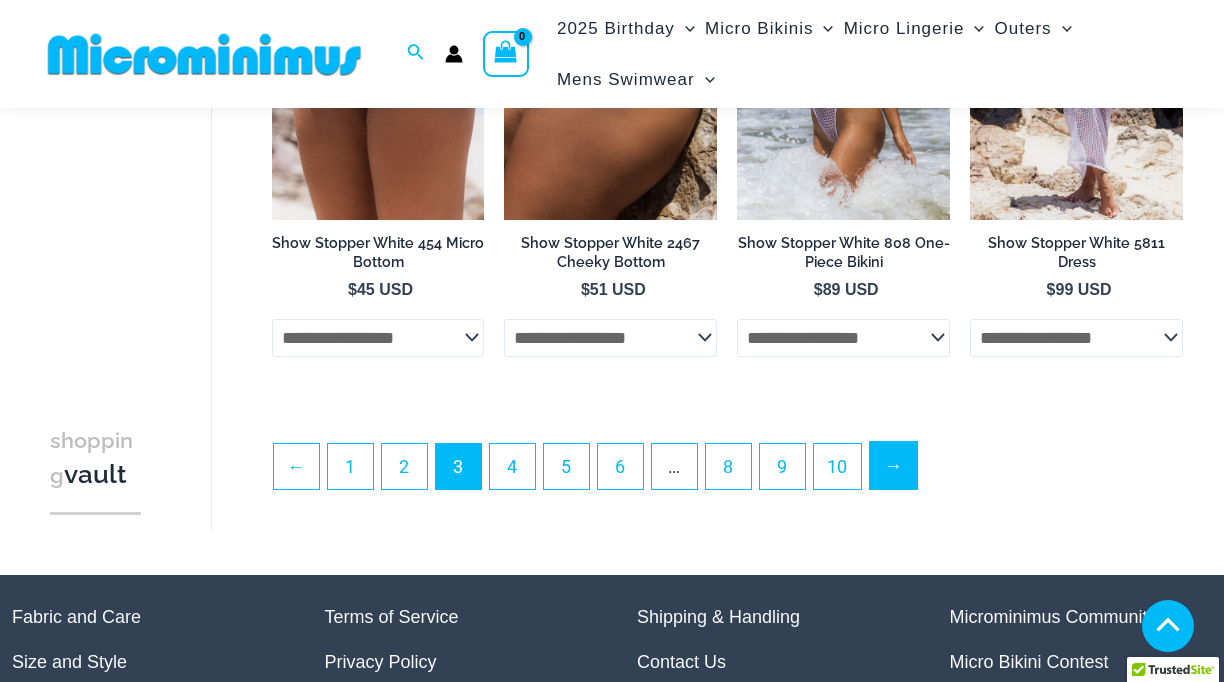 click on "→" at bounding box center [893, 465] 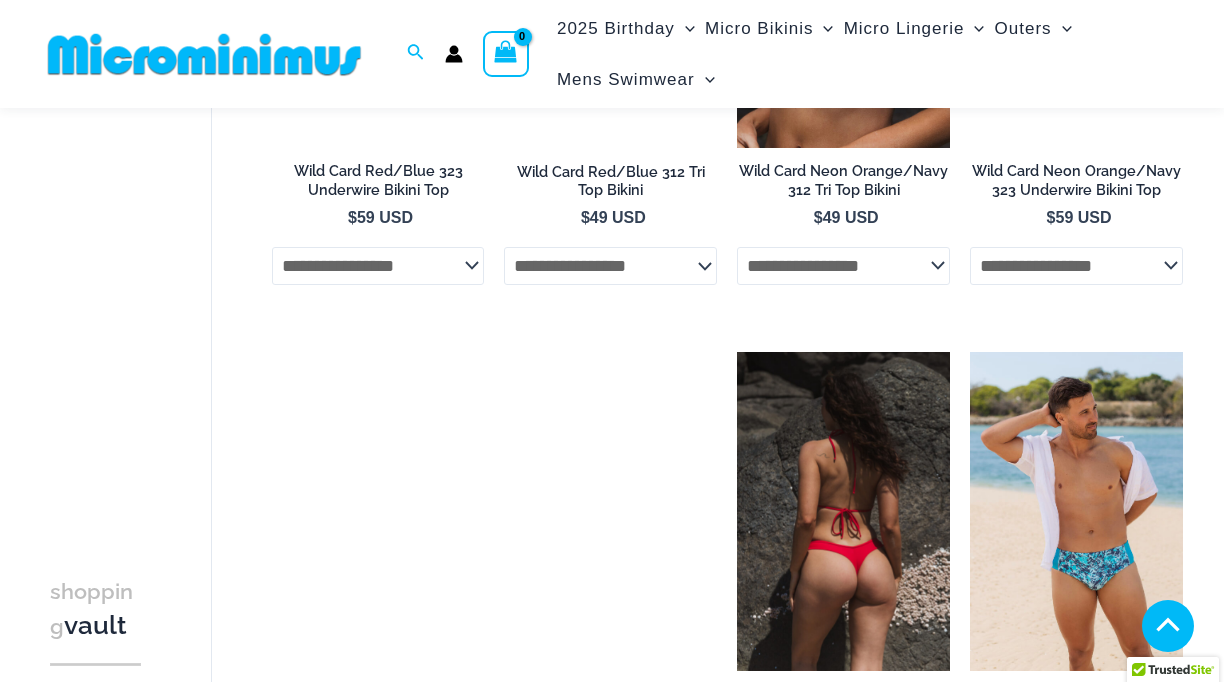 scroll, scrollTop: 2717, scrollLeft: 0, axis: vertical 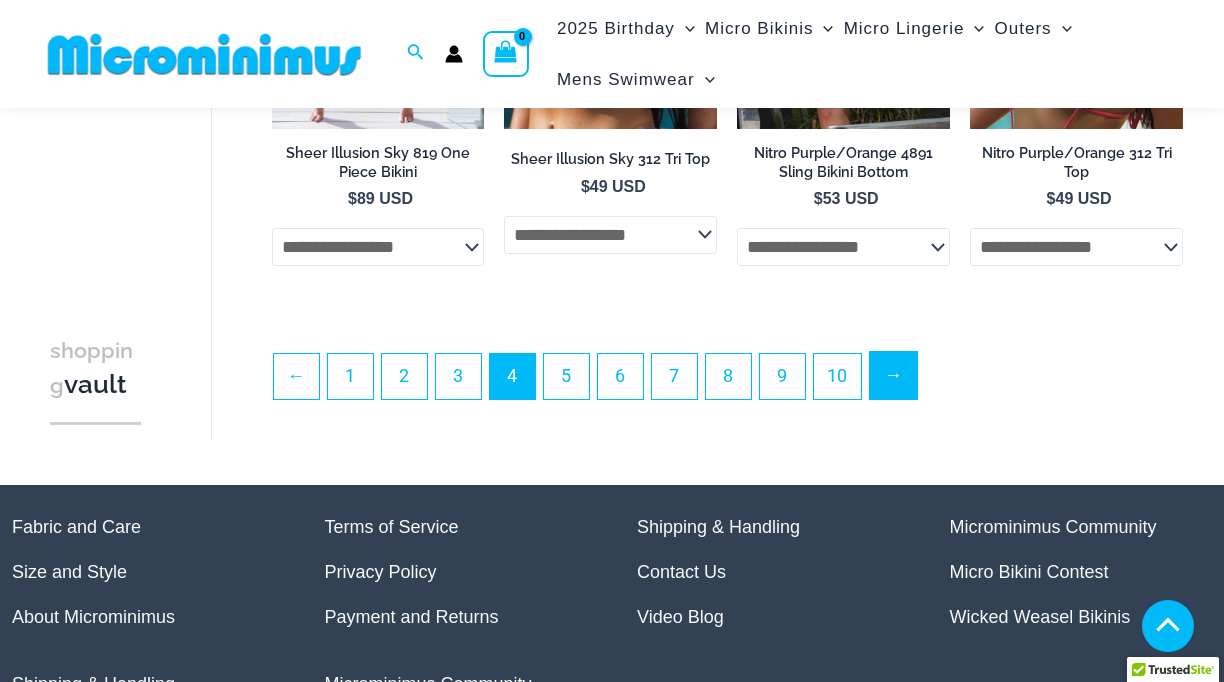 click on "→" at bounding box center [893, 375] 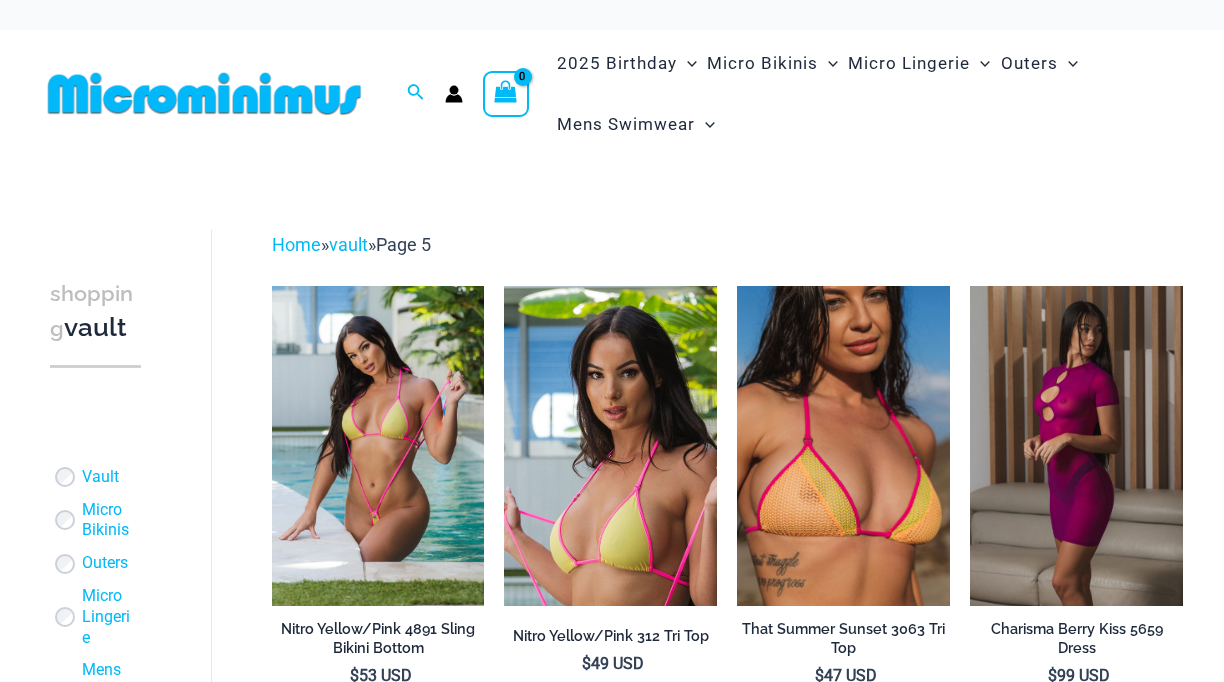 scroll, scrollTop: 0, scrollLeft: 0, axis: both 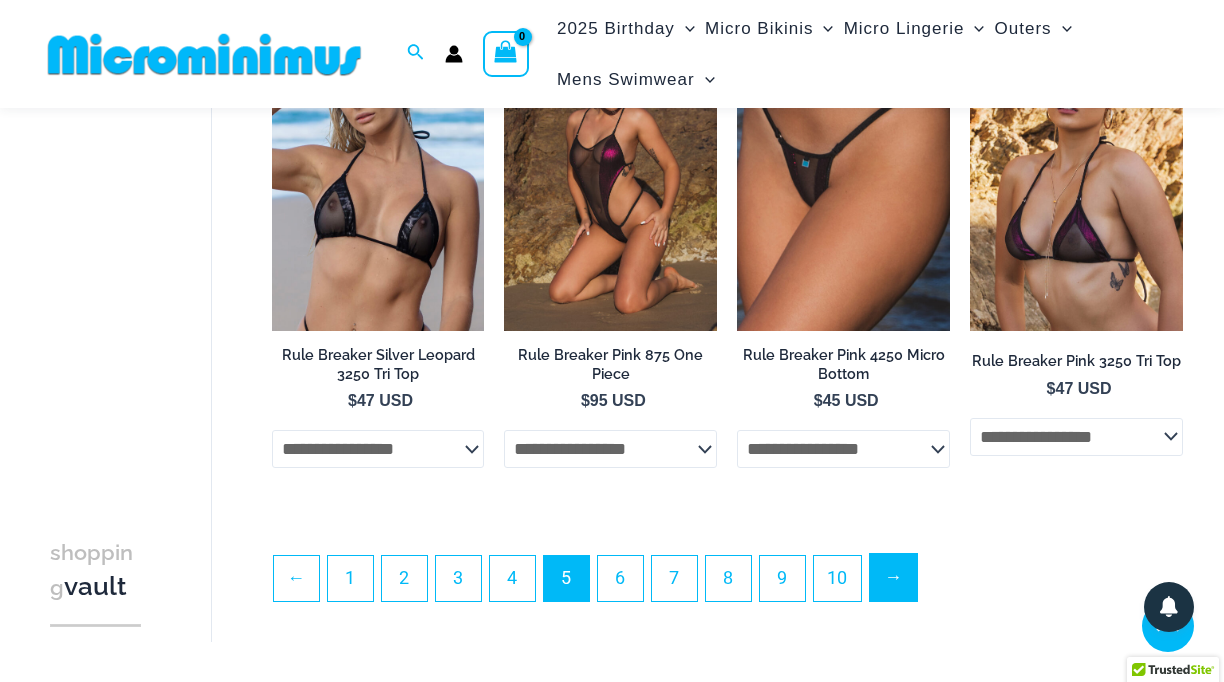 click on "→" at bounding box center (893, 577) 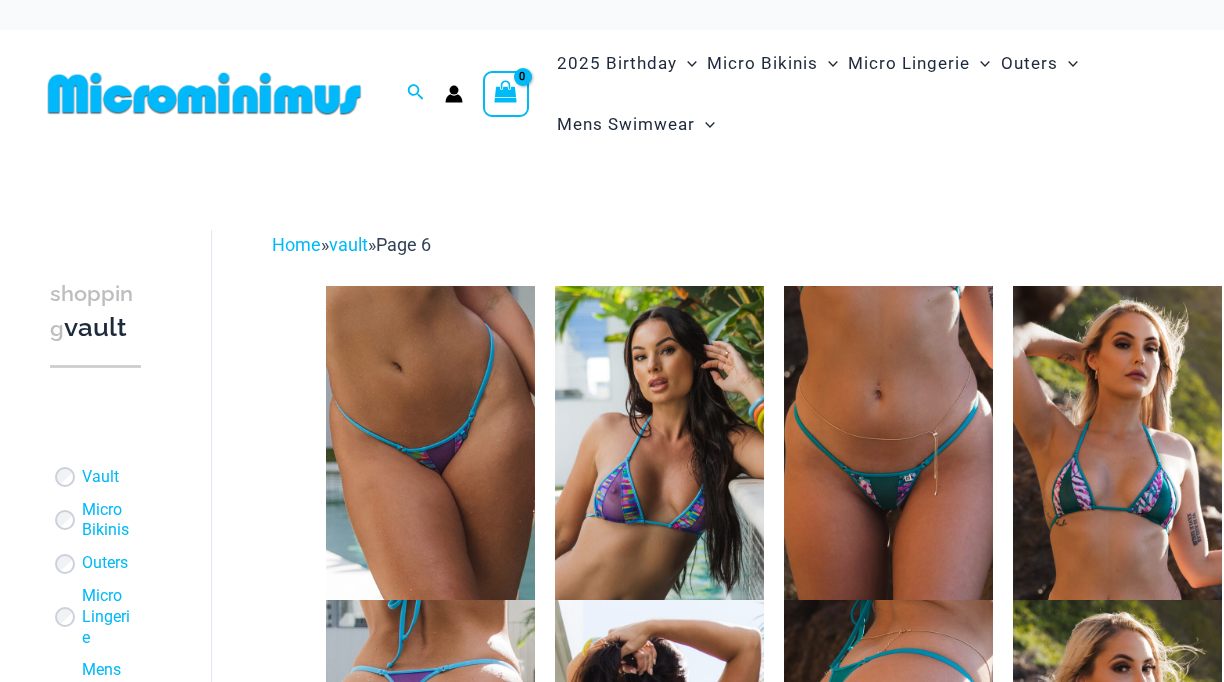 scroll, scrollTop: 0, scrollLeft: 0, axis: both 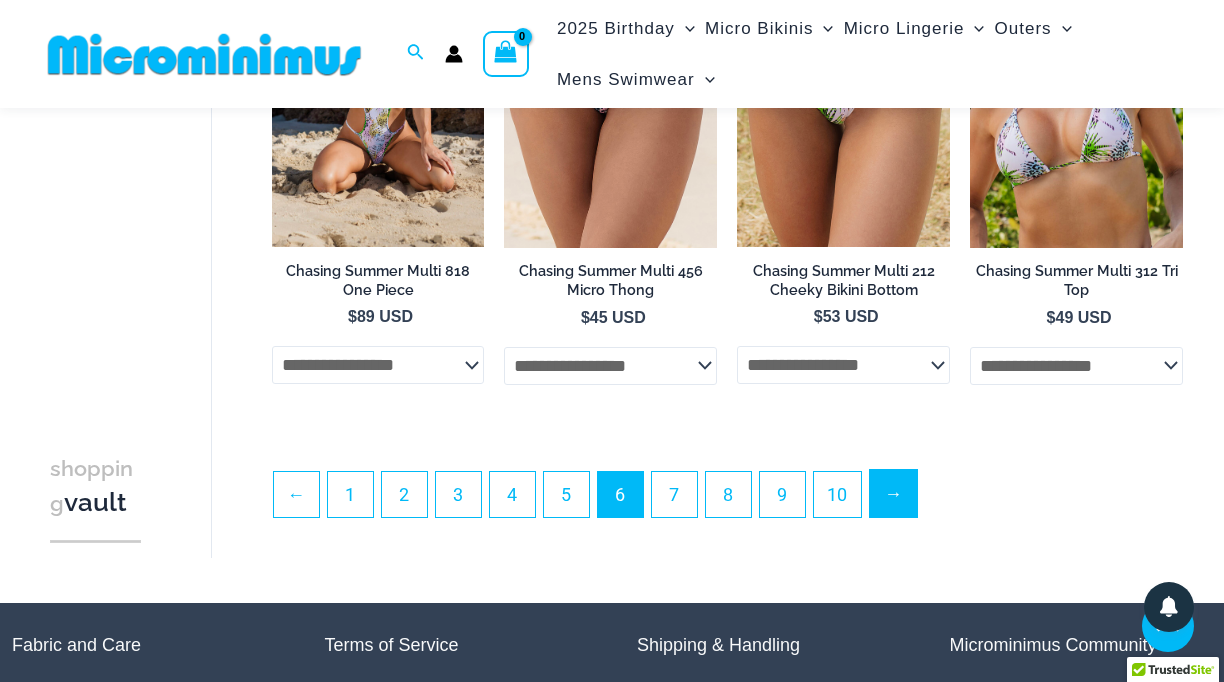 click on "→" at bounding box center [893, 493] 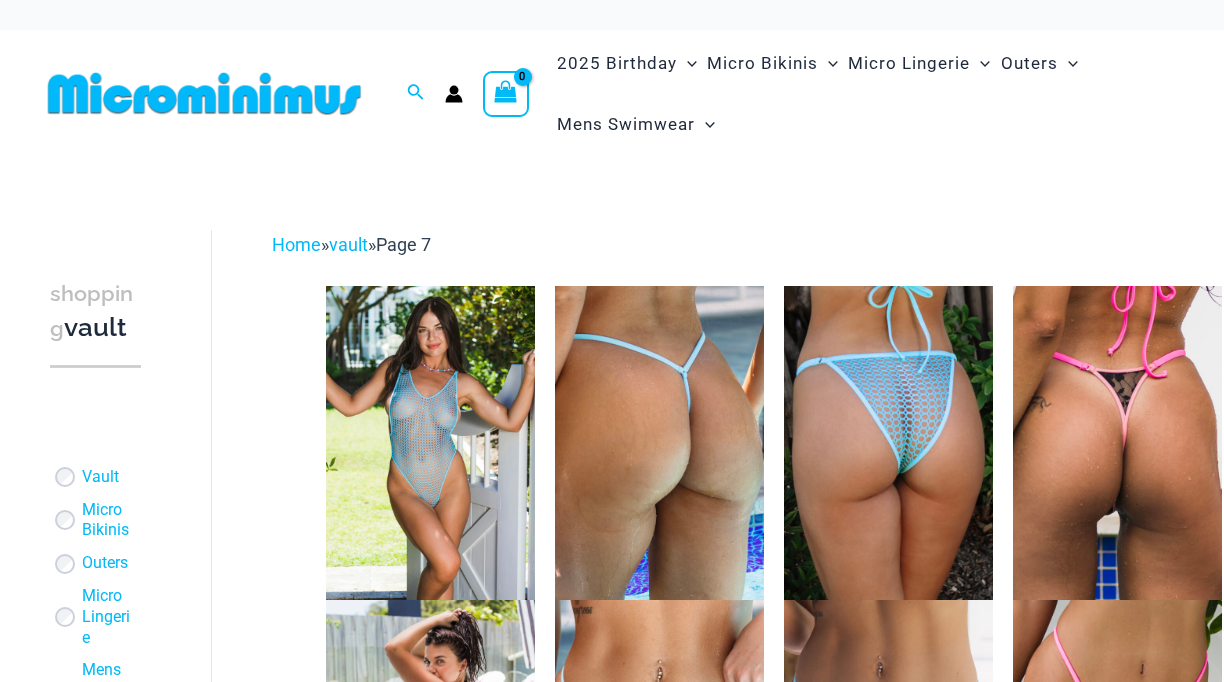 scroll, scrollTop: 0, scrollLeft: 0, axis: both 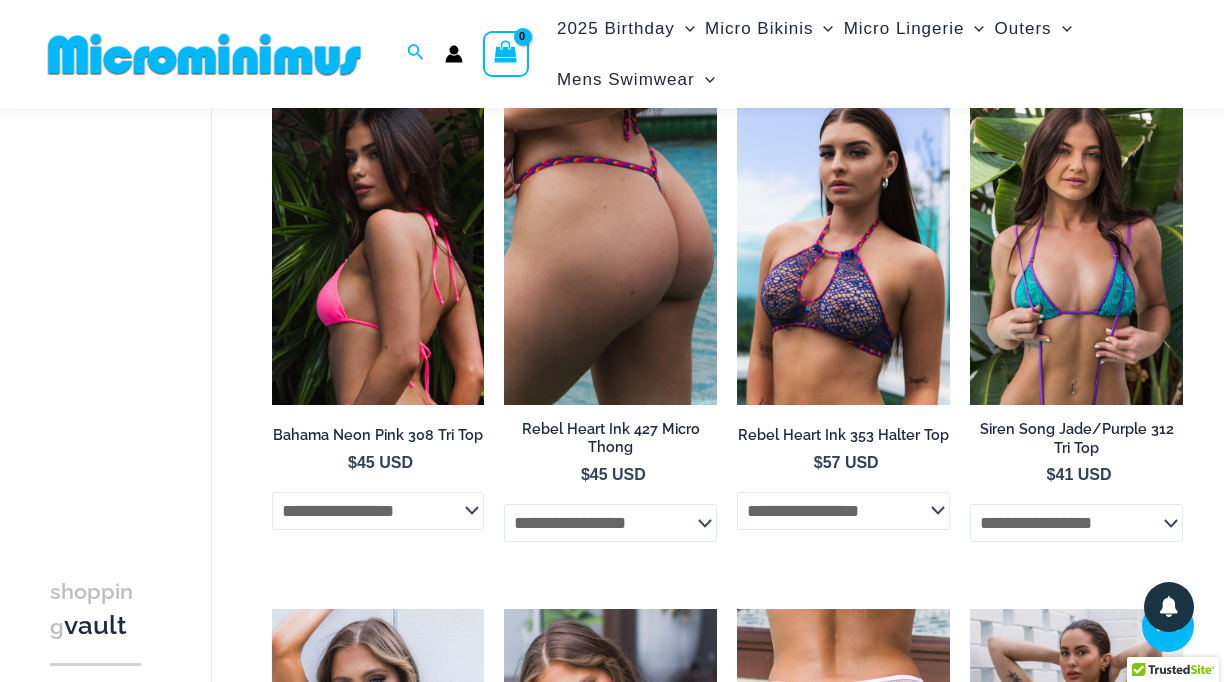 click on "**********" 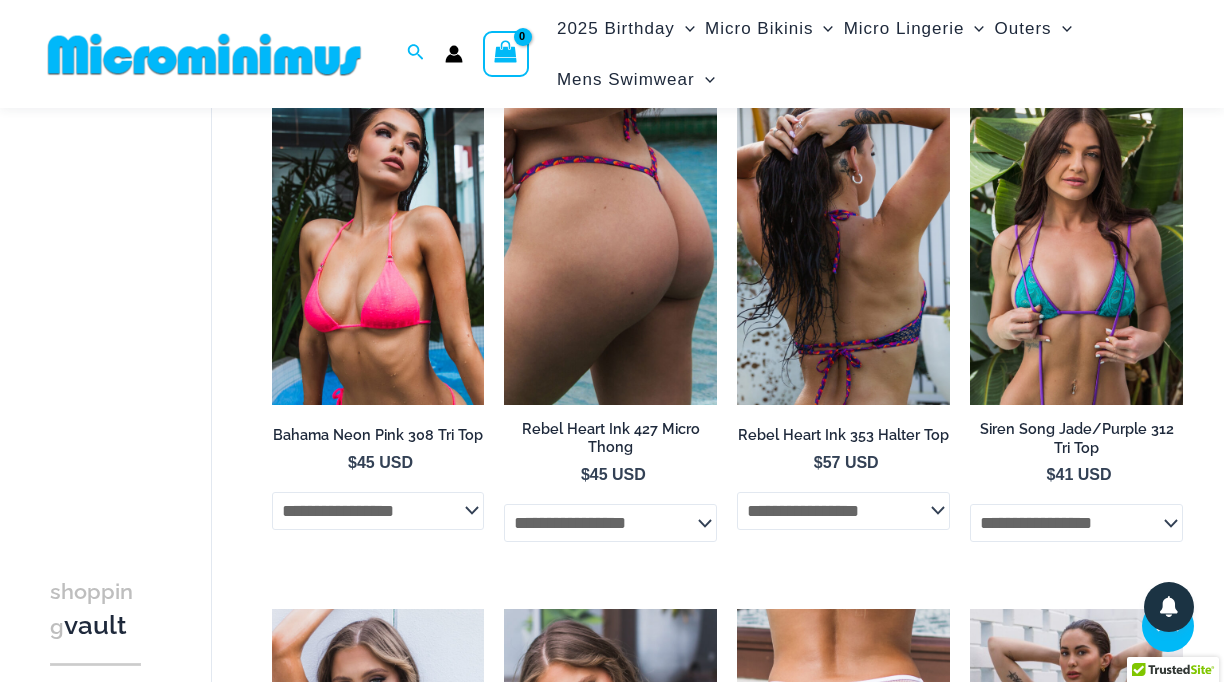 click on "**********" 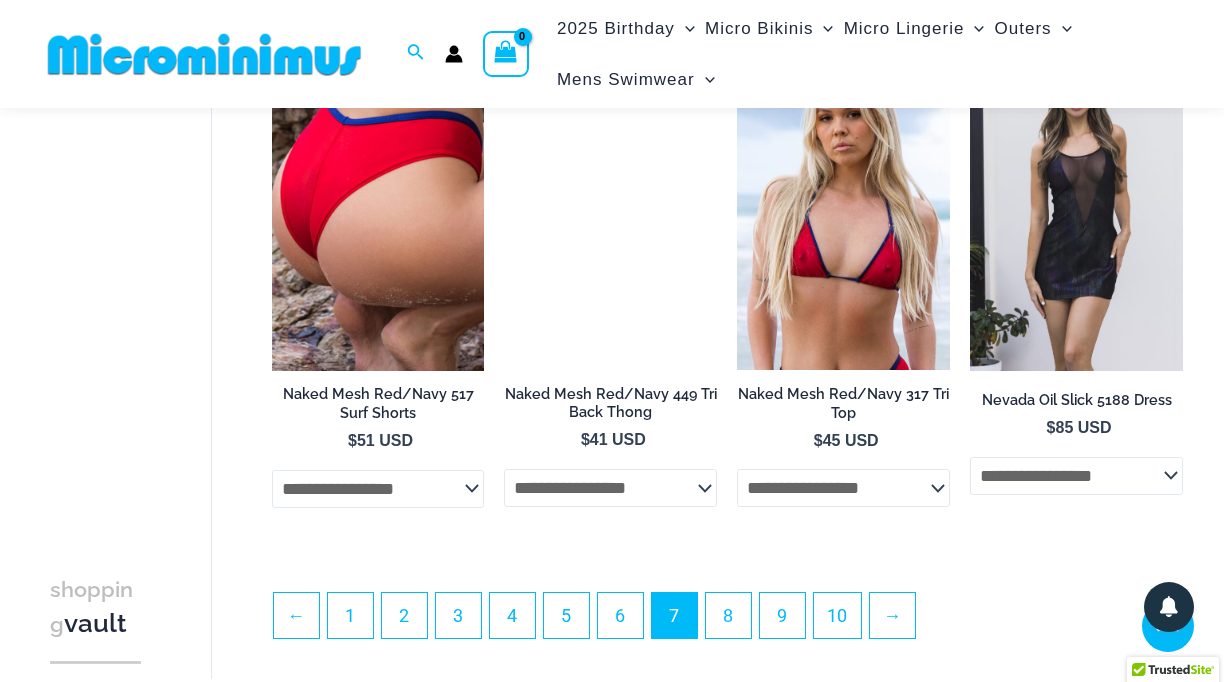scroll, scrollTop: 4019, scrollLeft: 0, axis: vertical 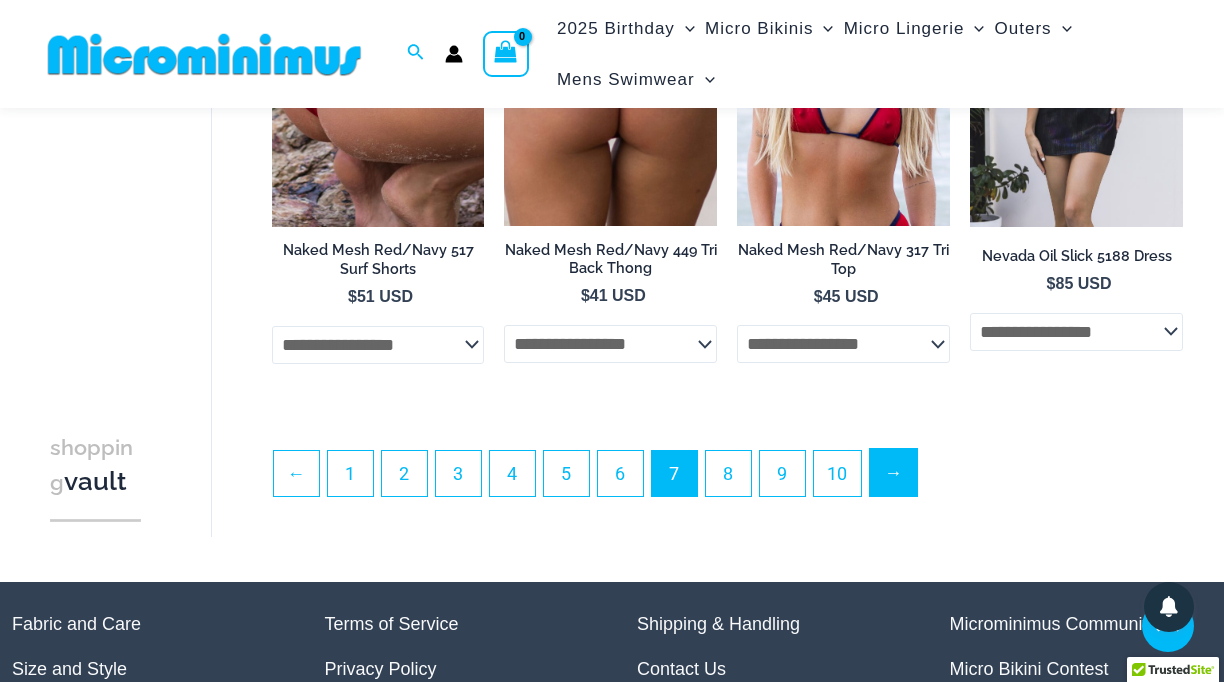 click on "→" at bounding box center [893, 472] 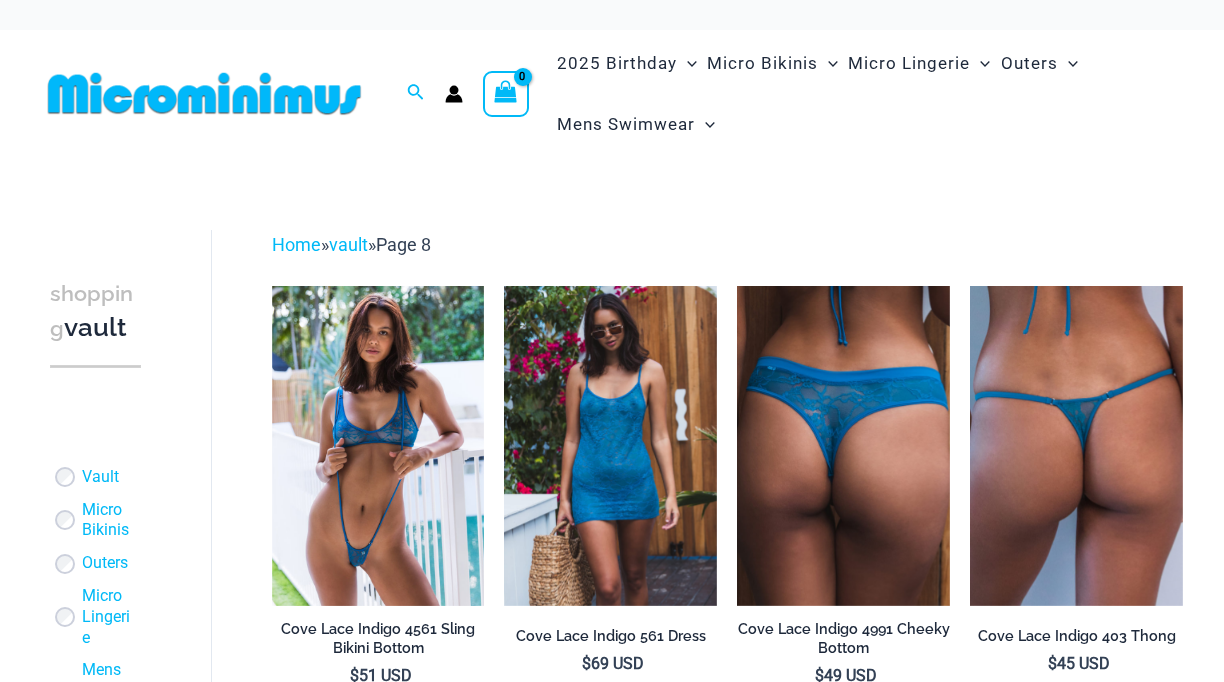 scroll, scrollTop: 0, scrollLeft: 0, axis: both 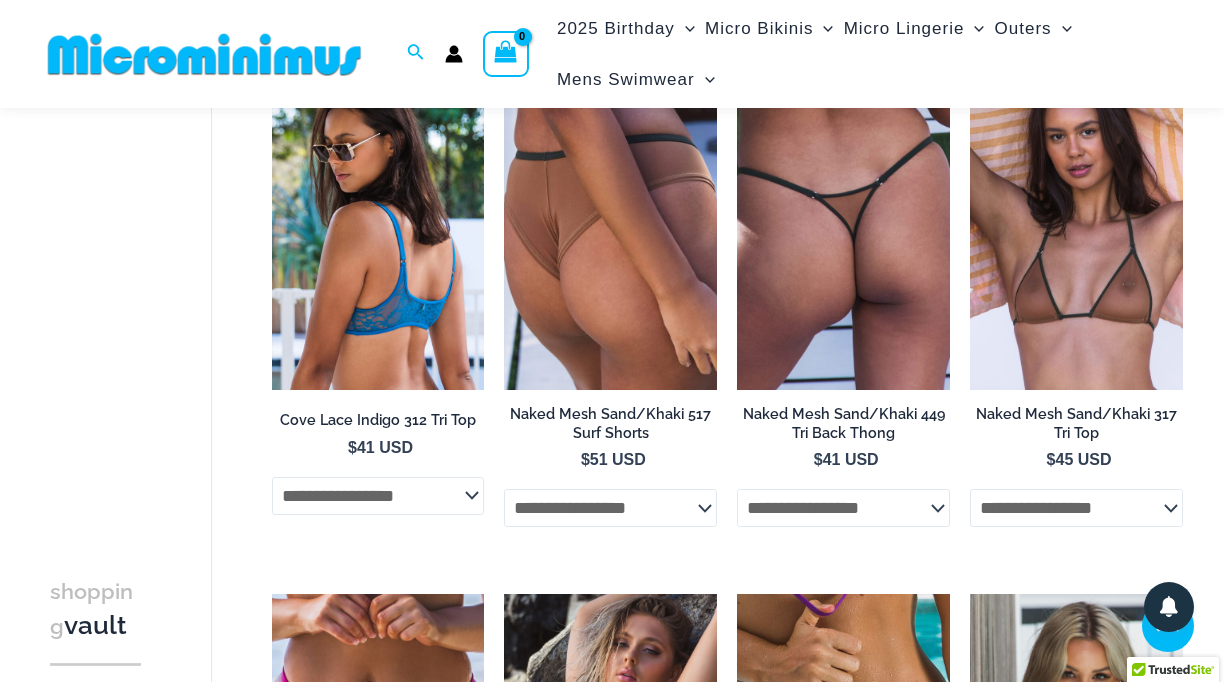 click on "**********" 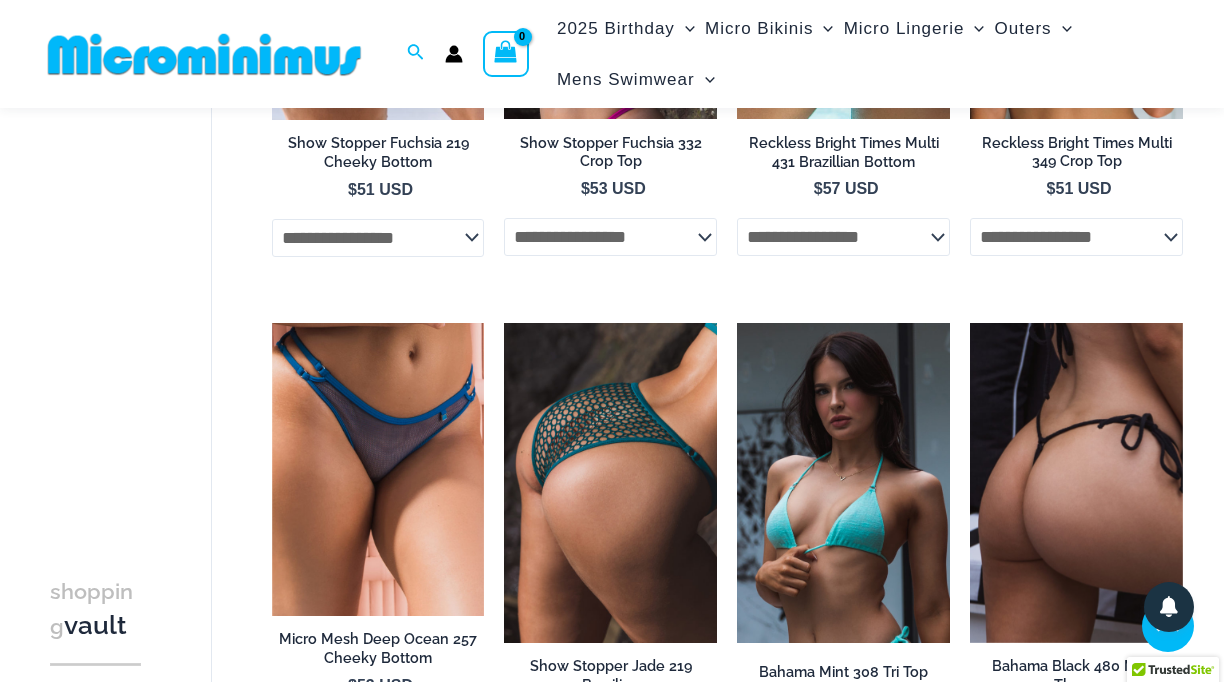 scroll, scrollTop: 1691, scrollLeft: 0, axis: vertical 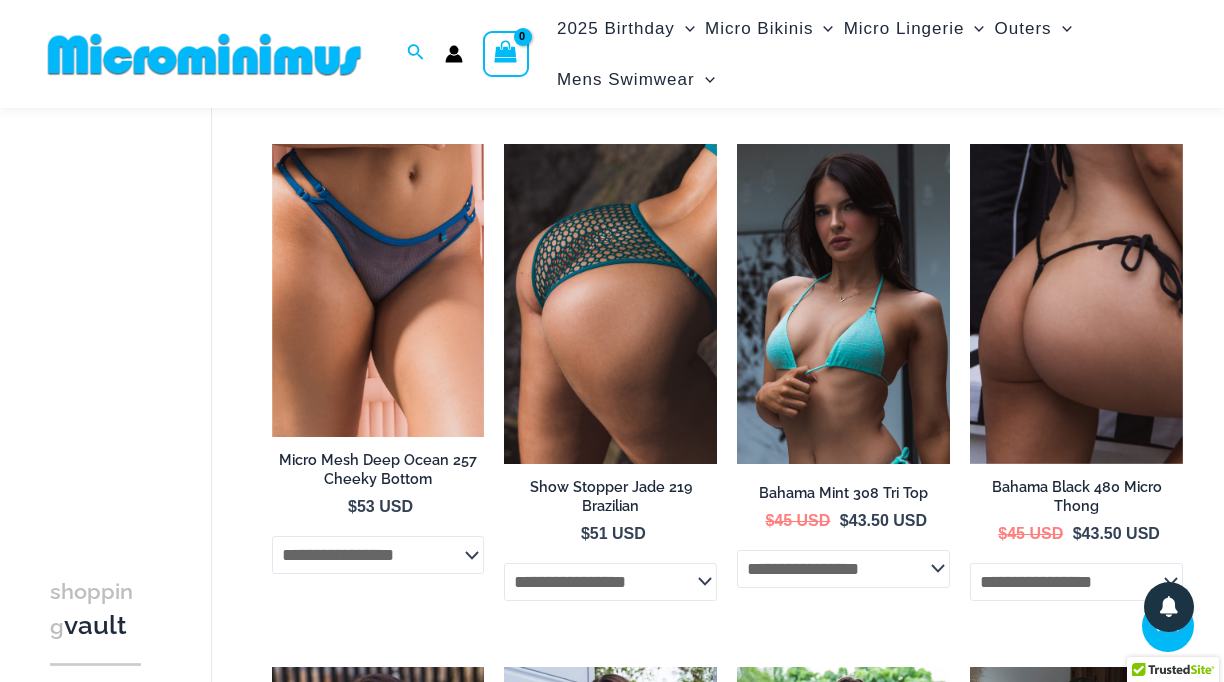click on "**********" 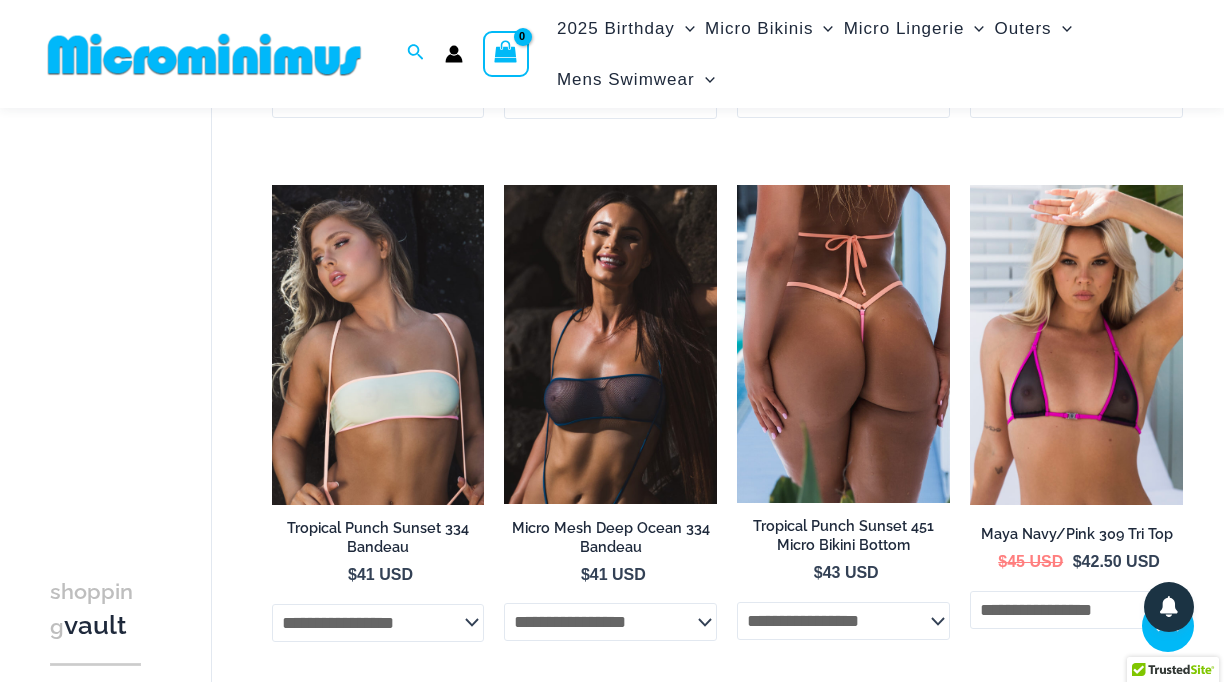 scroll, scrollTop: 3904, scrollLeft: 0, axis: vertical 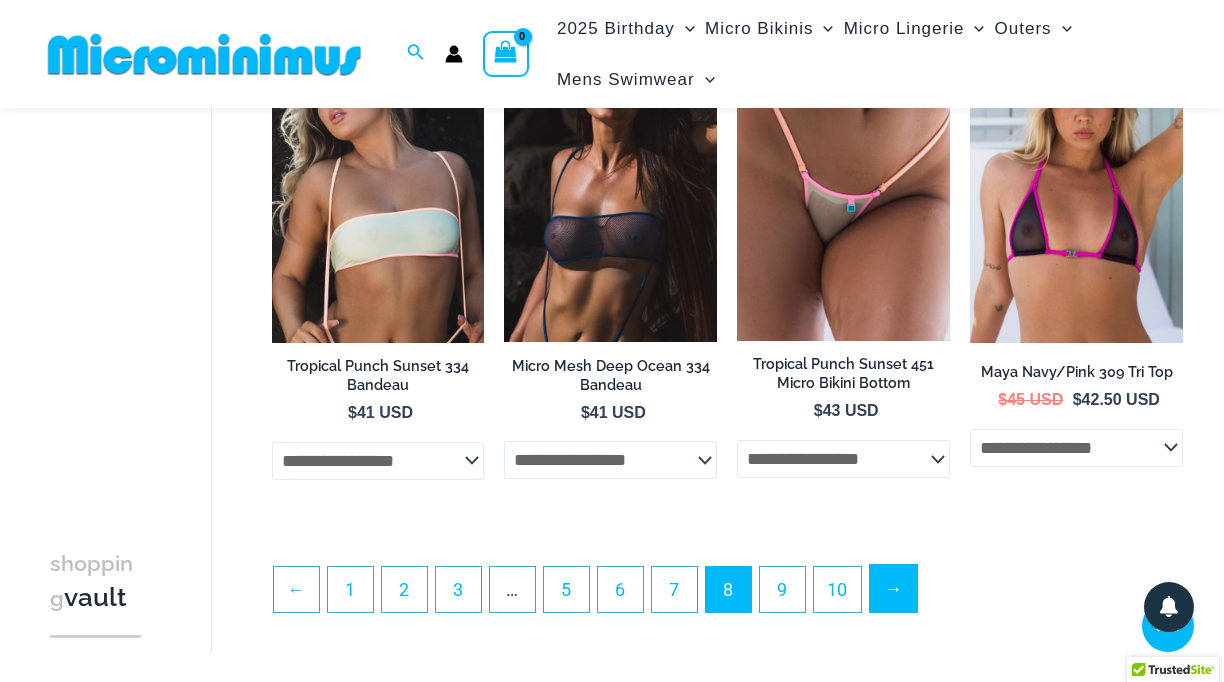 click on "→" at bounding box center [893, 588] 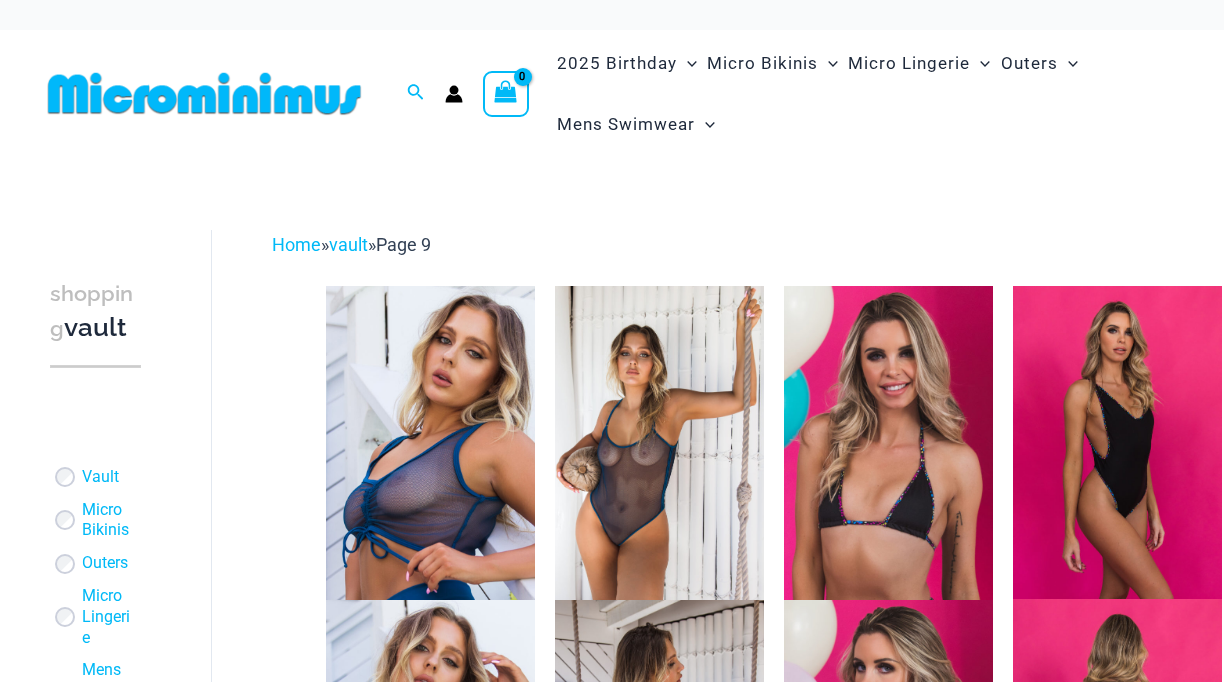 scroll, scrollTop: 0, scrollLeft: 0, axis: both 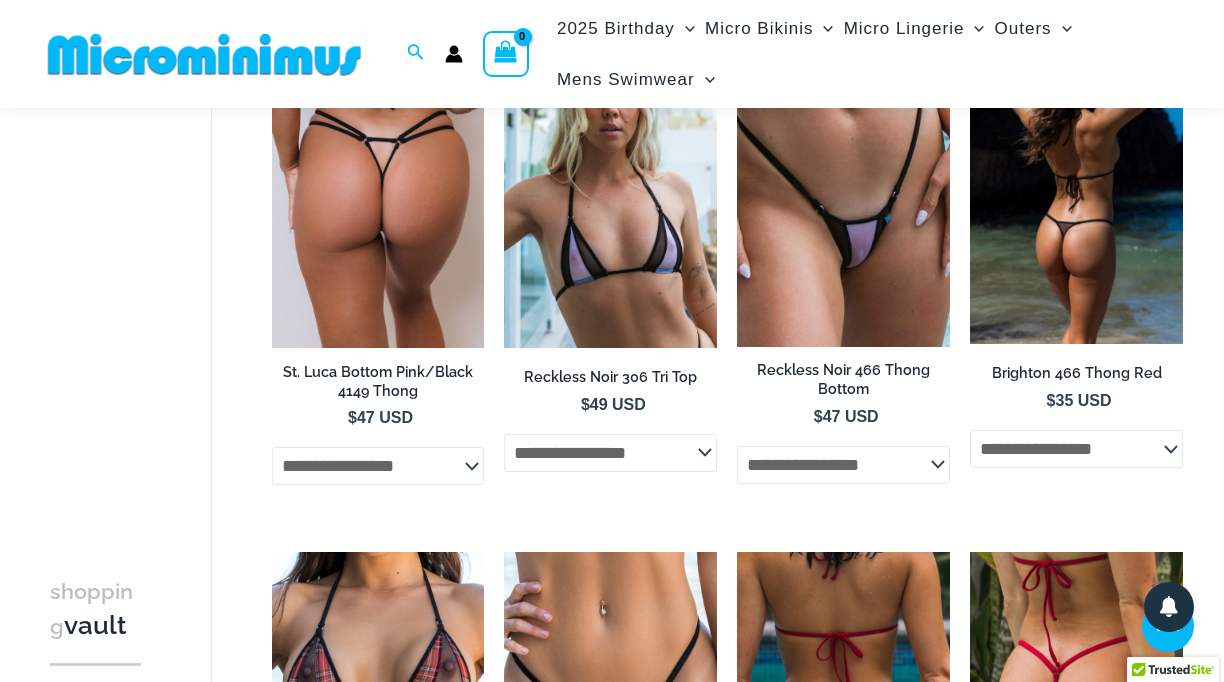 click on "**********" 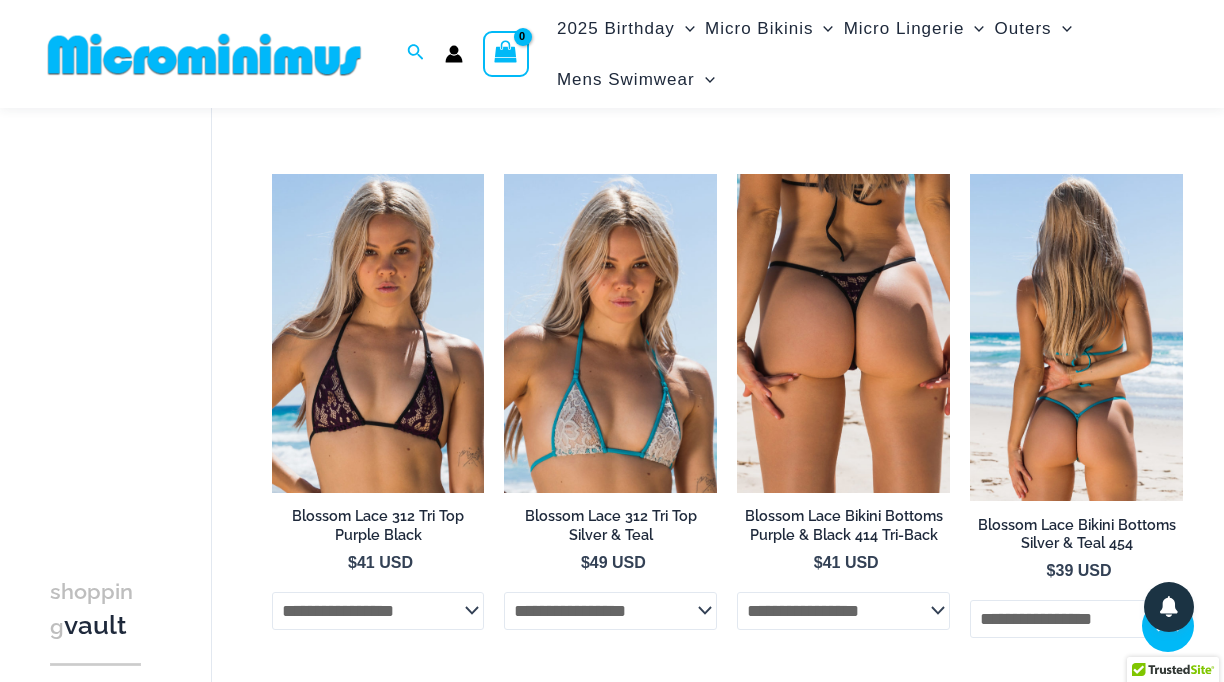 scroll, scrollTop: 3980, scrollLeft: 0, axis: vertical 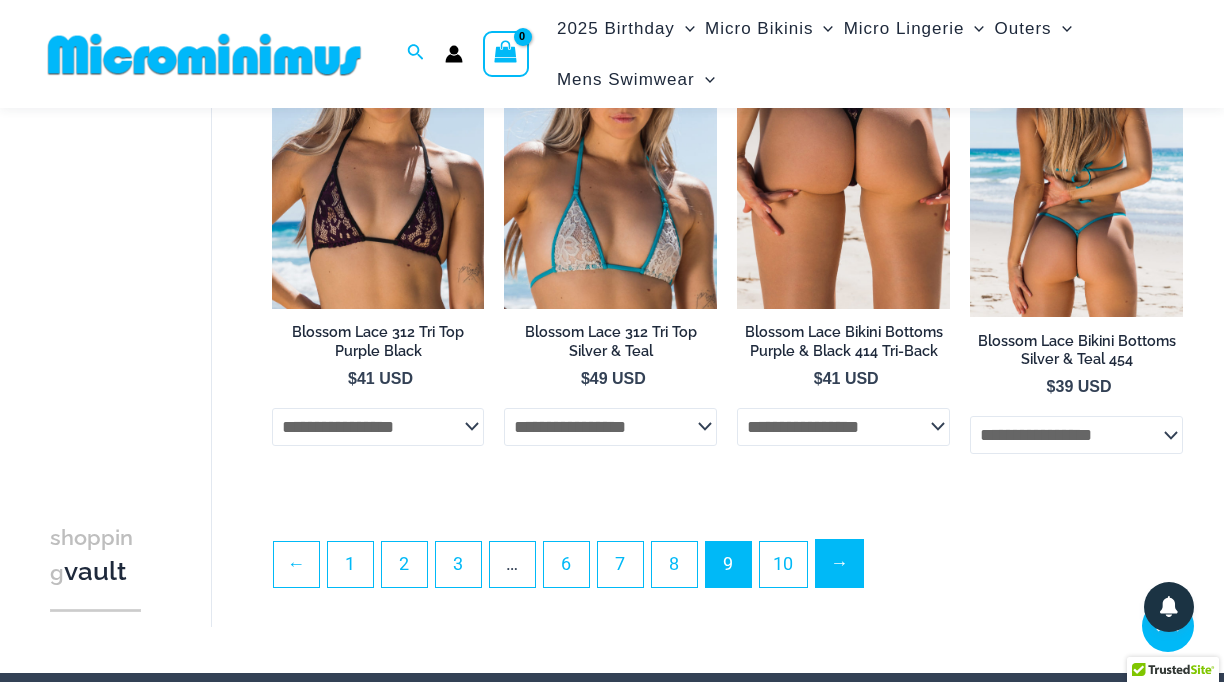 click on "→" at bounding box center (839, 563) 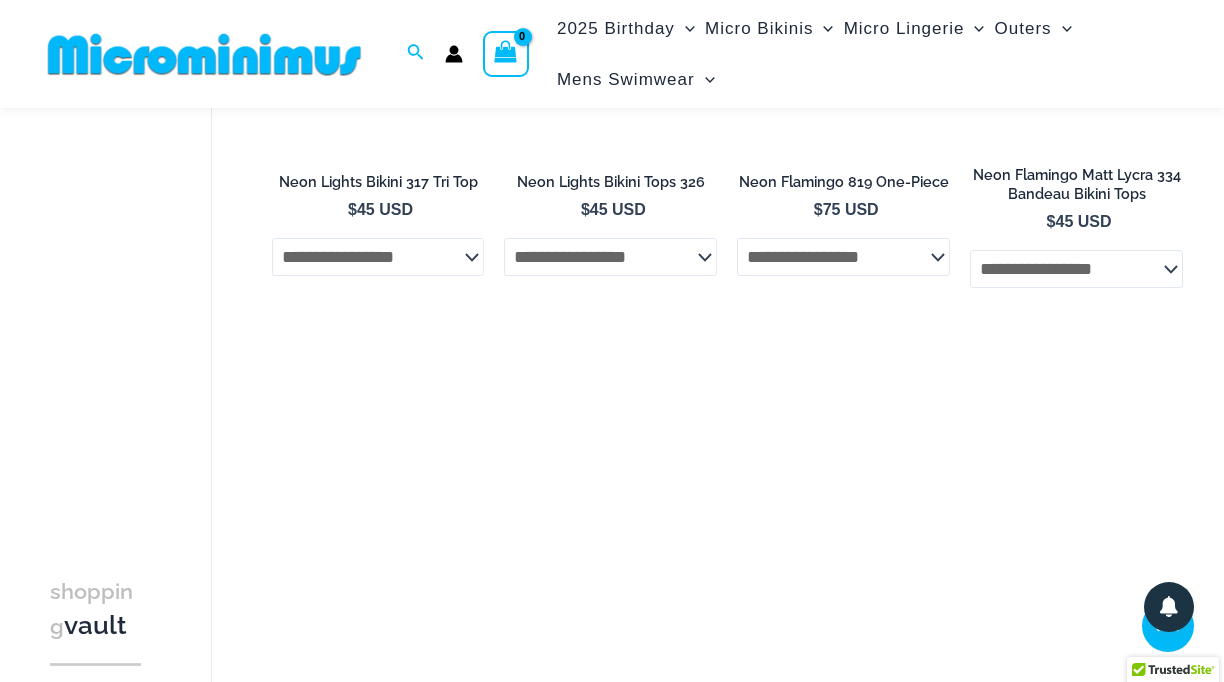 scroll, scrollTop: 1667, scrollLeft: 0, axis: vertical 